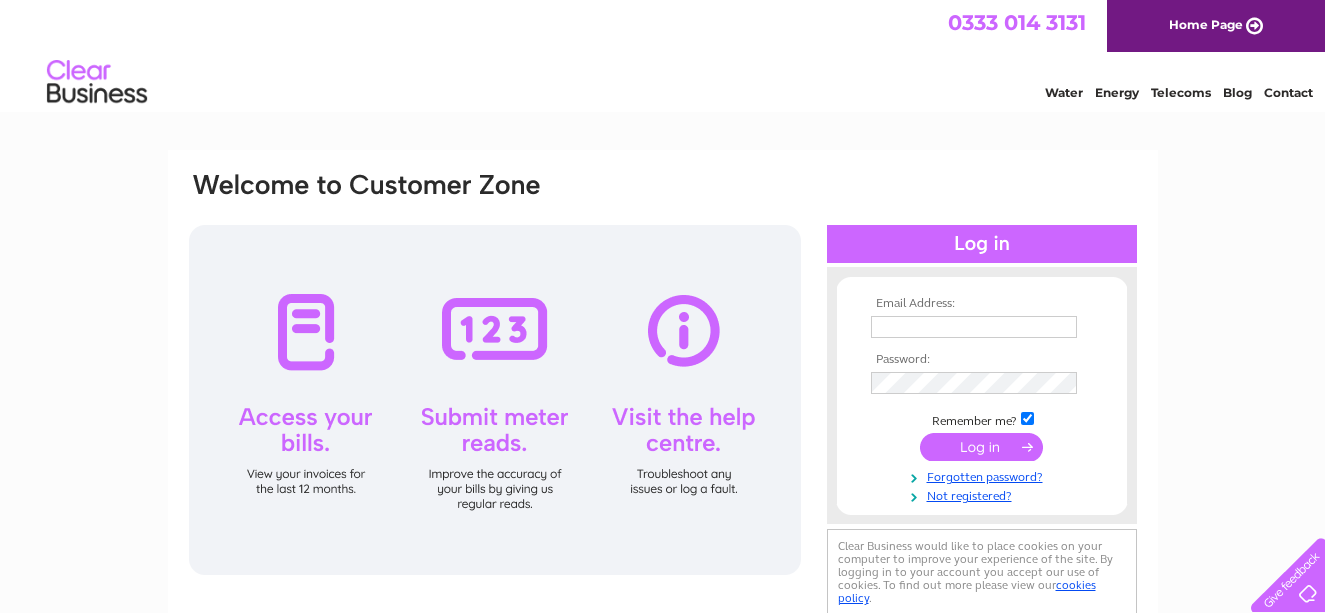 scroll, scrollTop: 0, scrollLeft: 0, axis: both 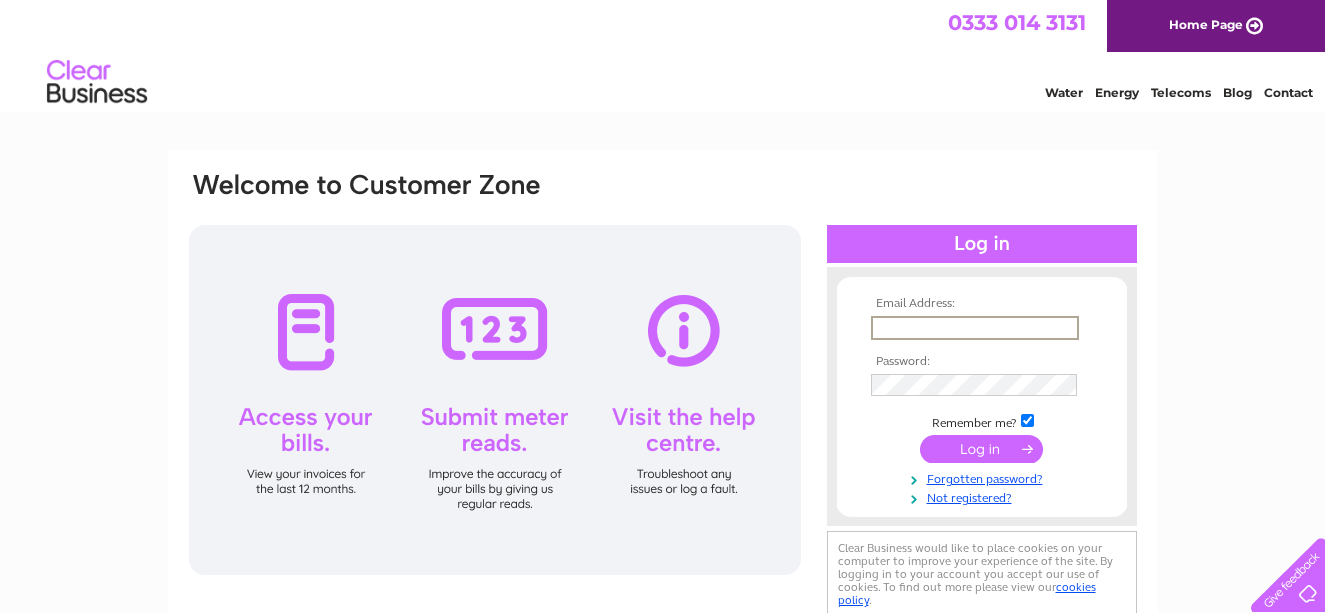 type on "office@nicollandstewart.co.uk" 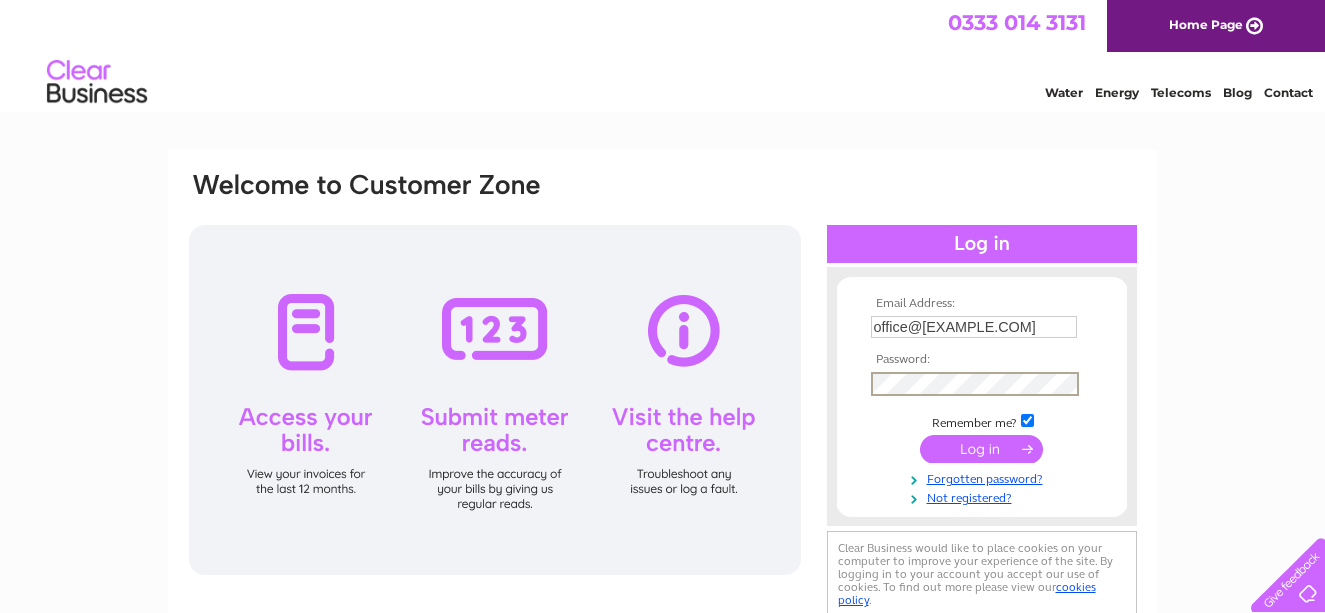 click at bounding box center (981, 449) 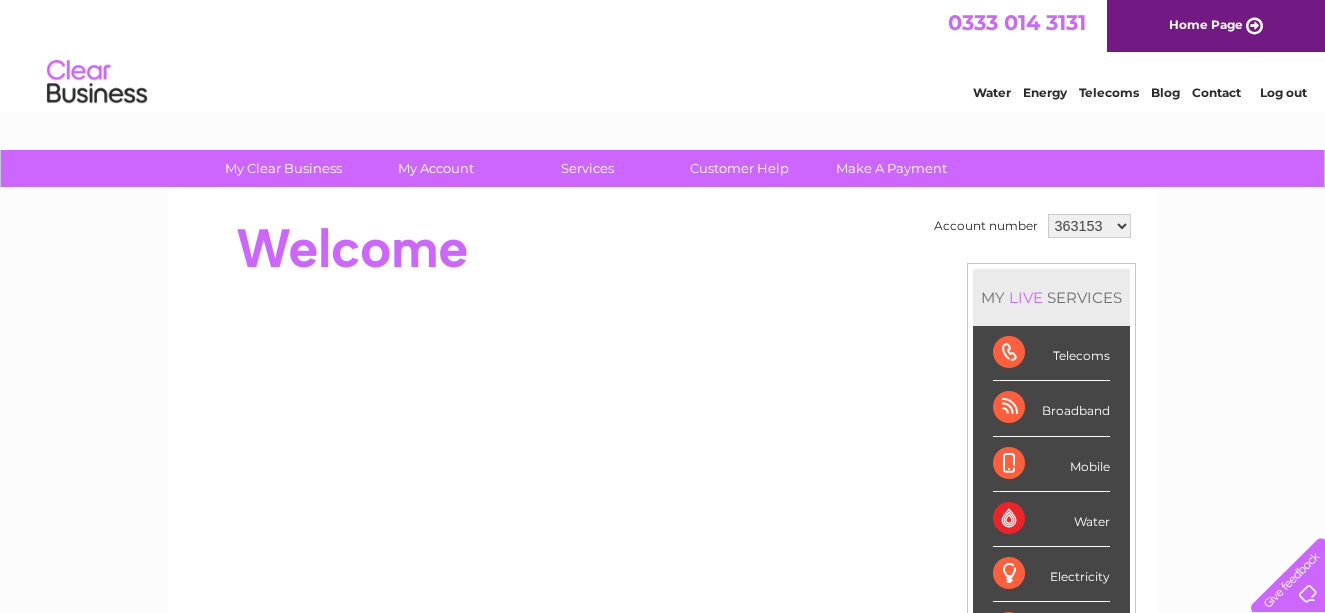 scroll, scrollTop: 0, scrollLeft: 0, axis: both 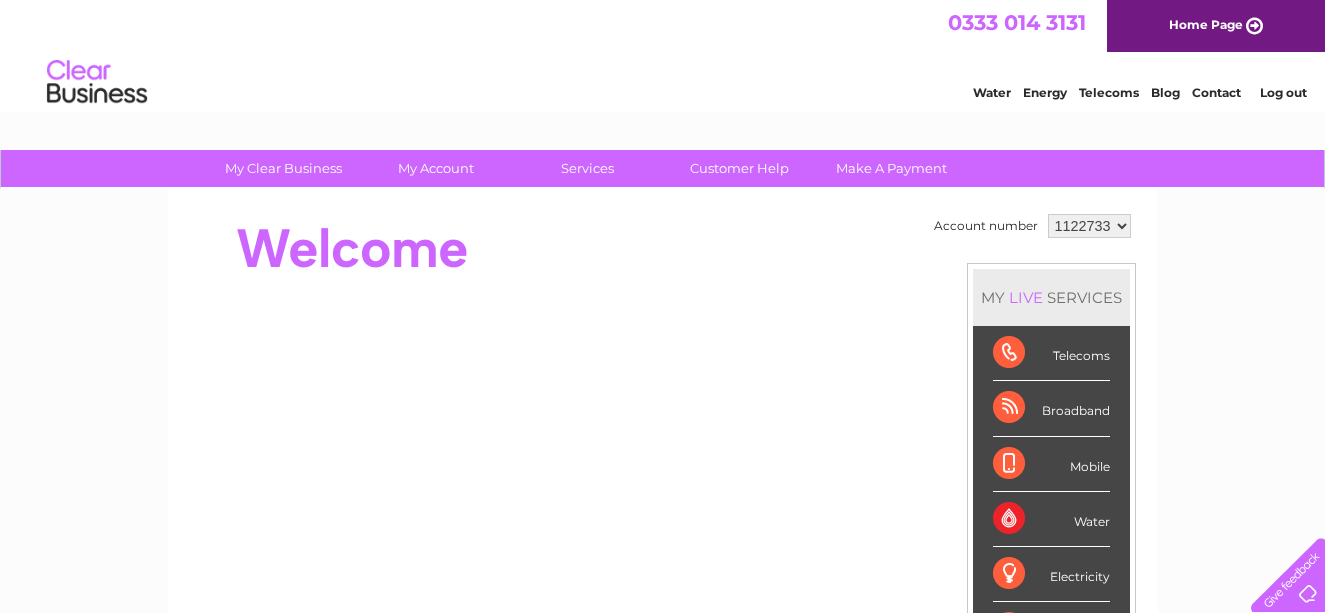 click on "363153
1122733" at bounding box center [1089, 226] 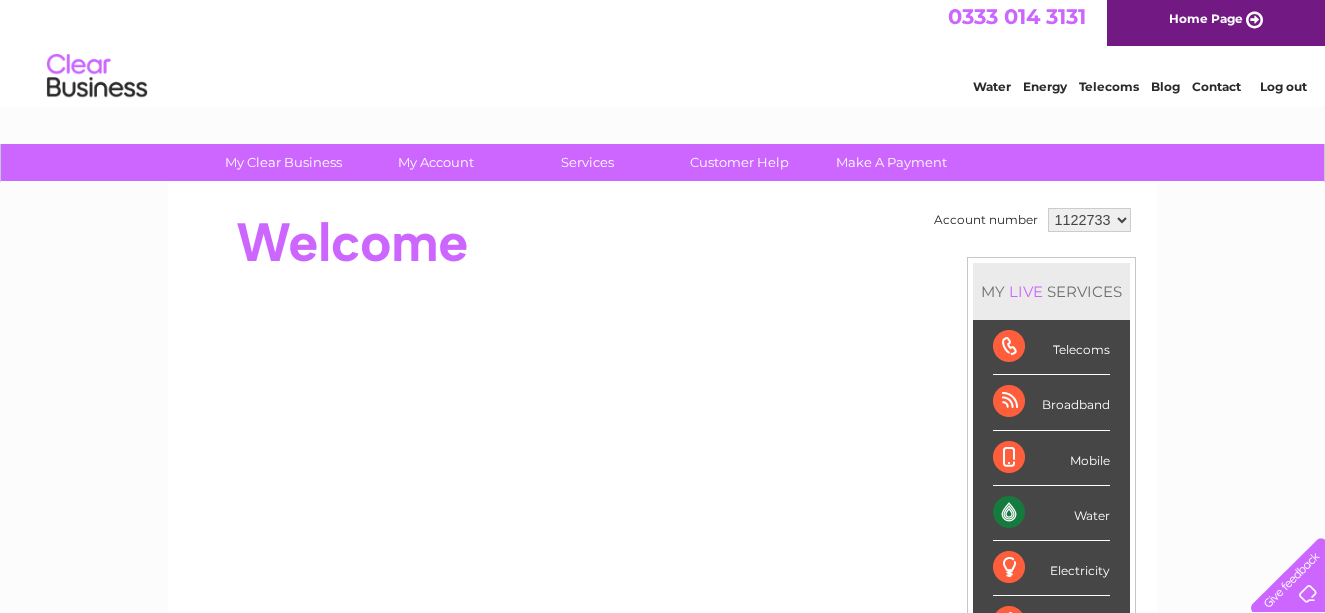 scroll, scrollTop: 0, scrollLeft: 0, axis: both 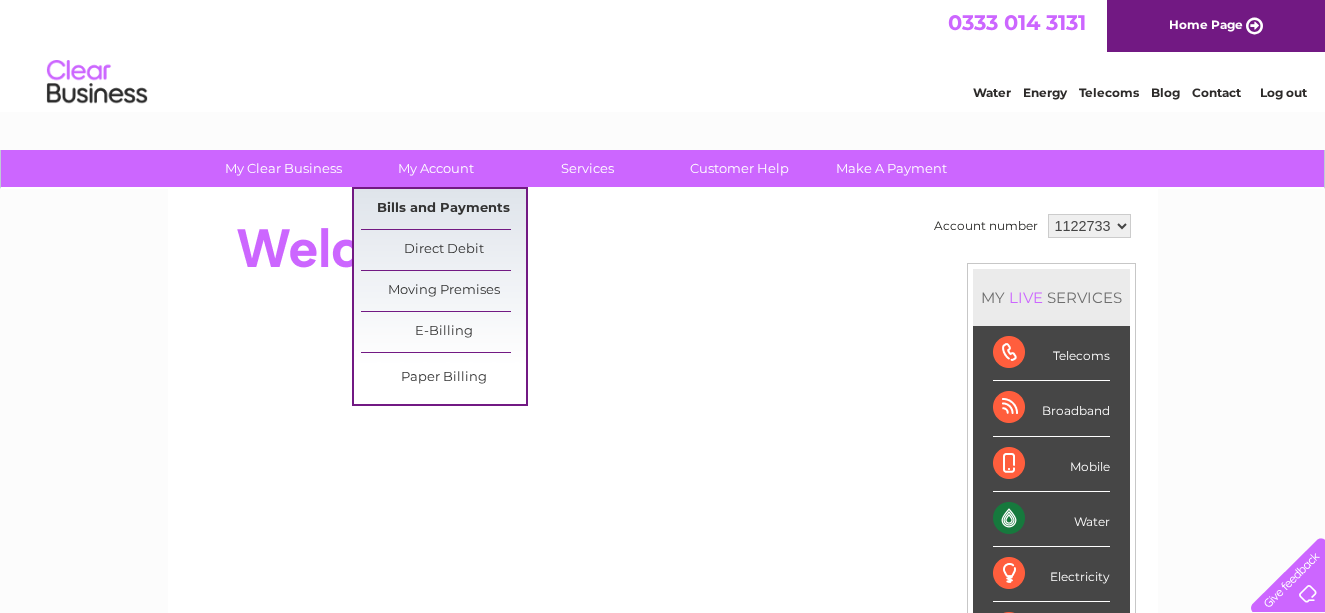 click on "Bills and Payments" at bounding box center [443, 209] 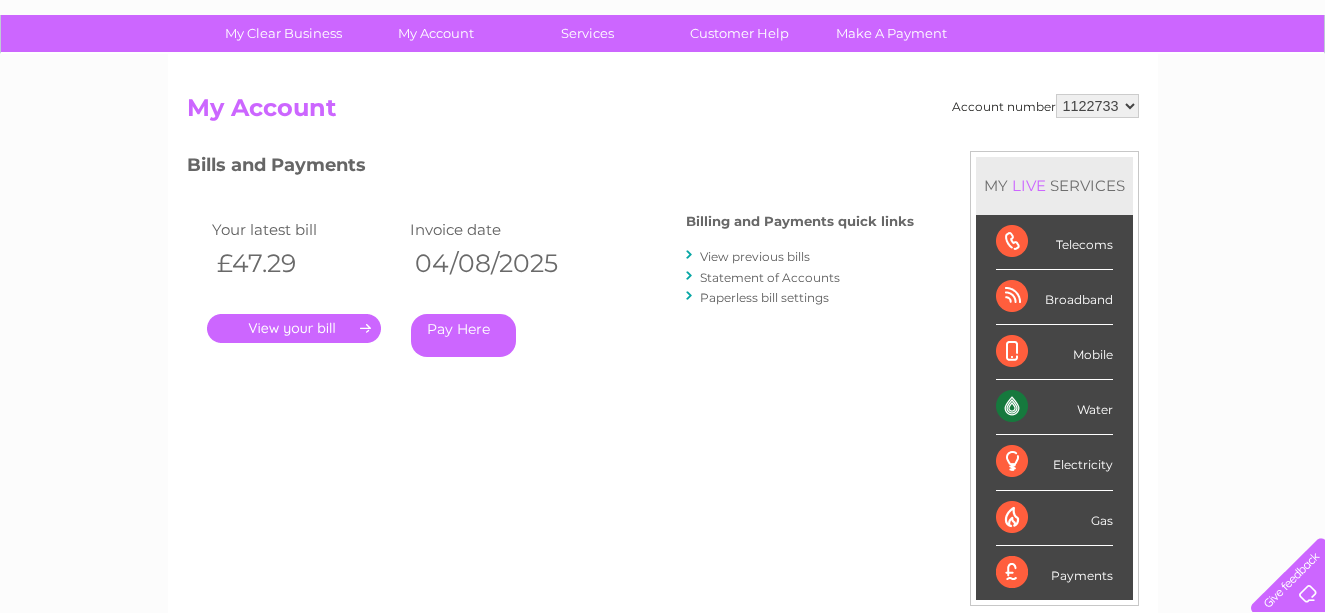 scroll, scrollTop: 100, scrollLeft: 0, axis: vertical 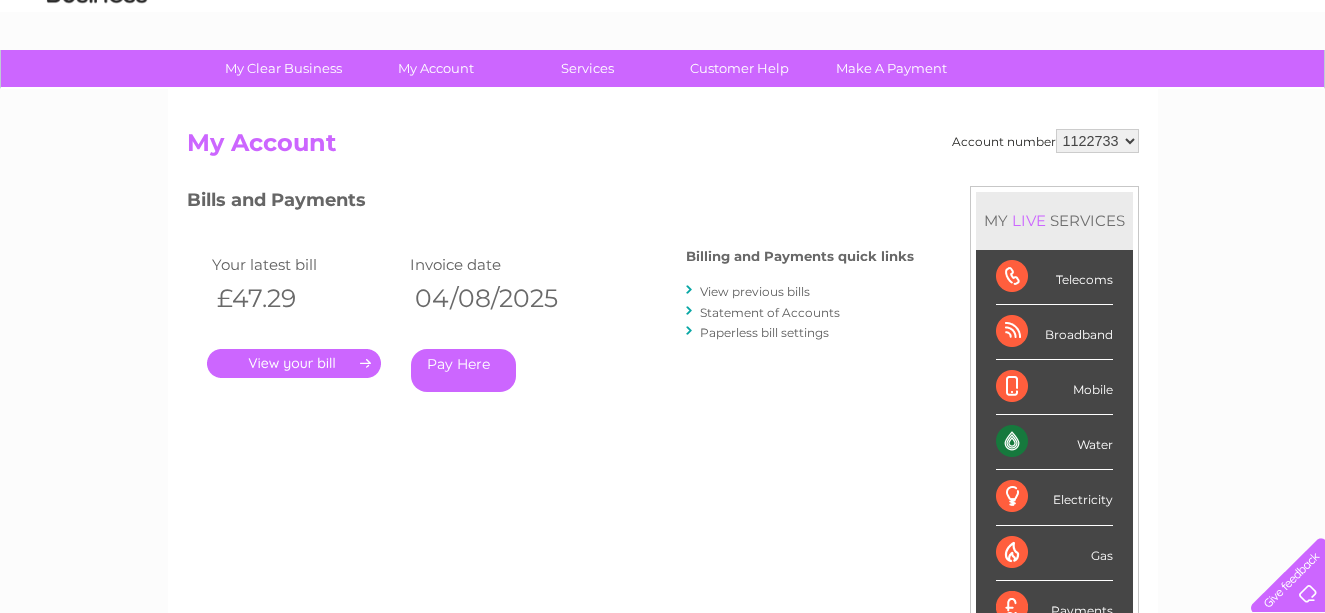click on "View previous bills" at bounding box center [755, 291] 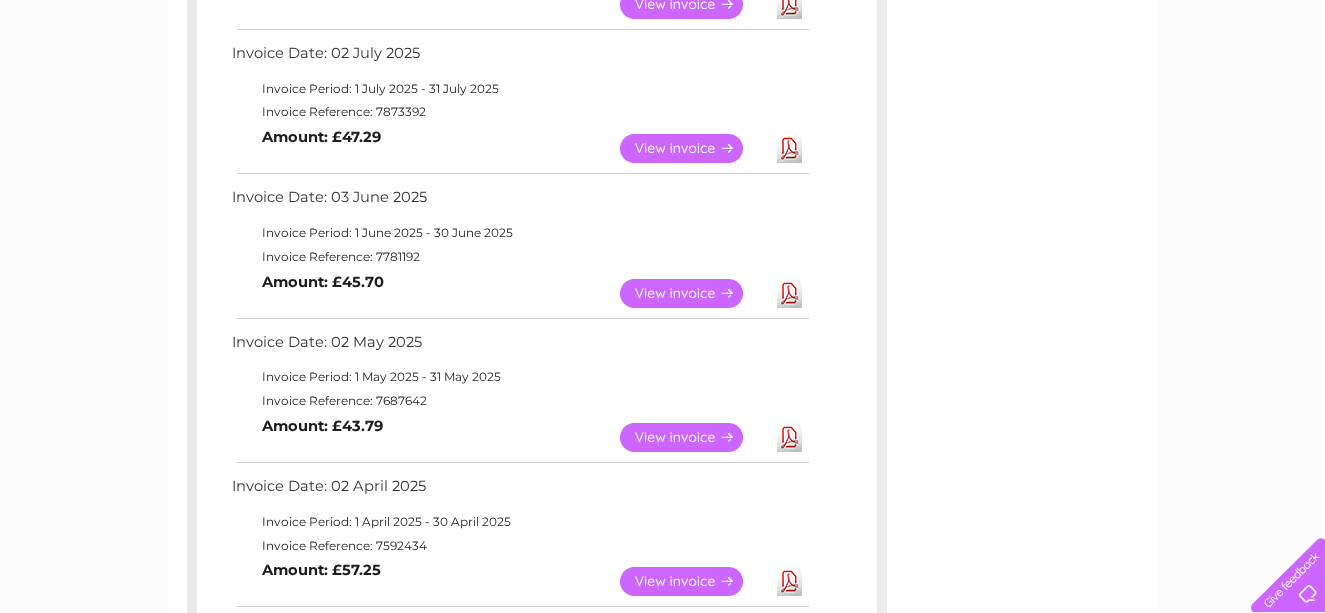 scroll, scrollTop: 600, scrollLeft: 0, axis: vertical 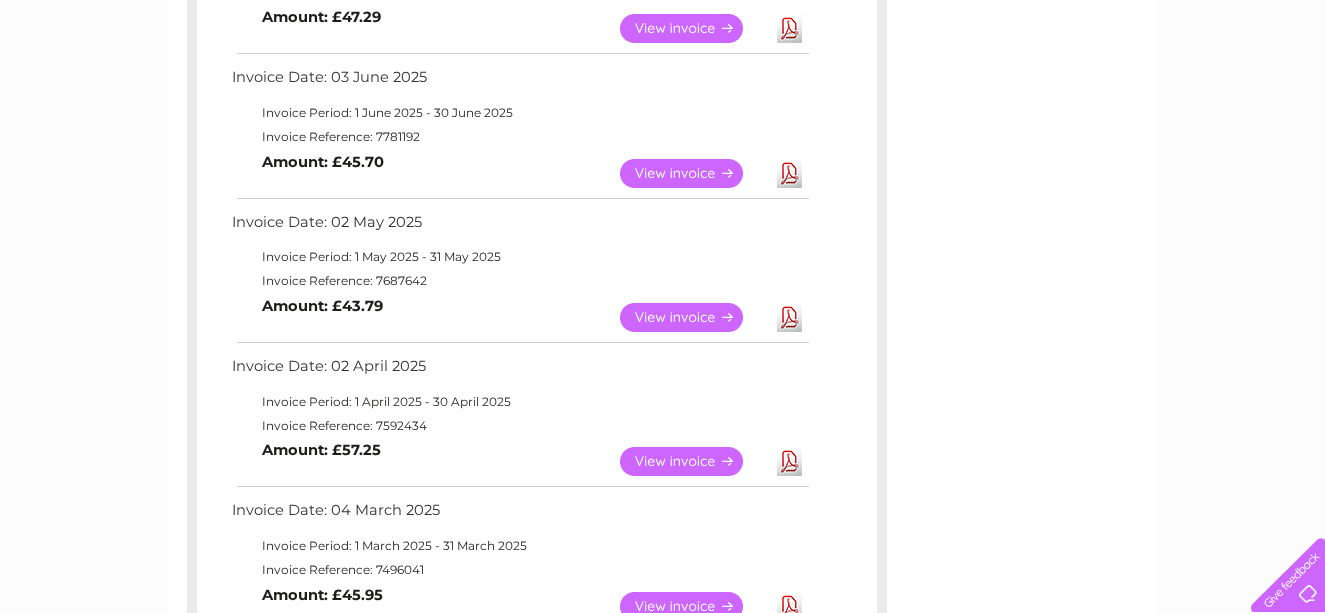 click on "View" at bounding box center [693, 461] 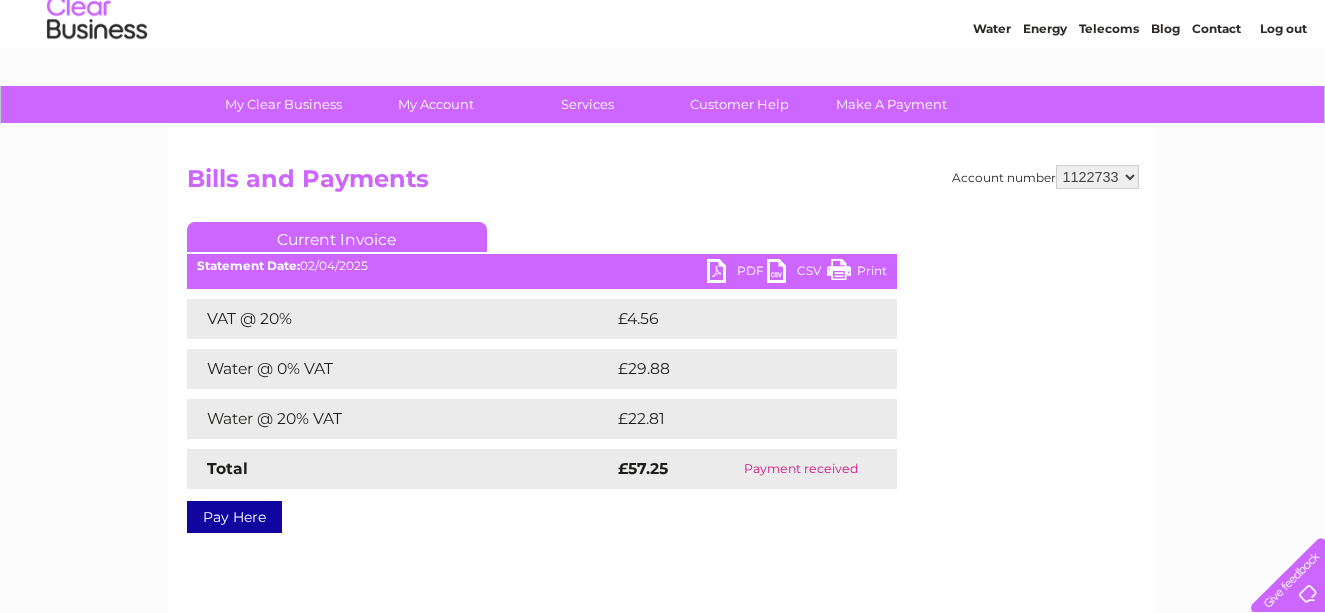scroll, scrollTop: 0, scrollLeft: 0, axis: both 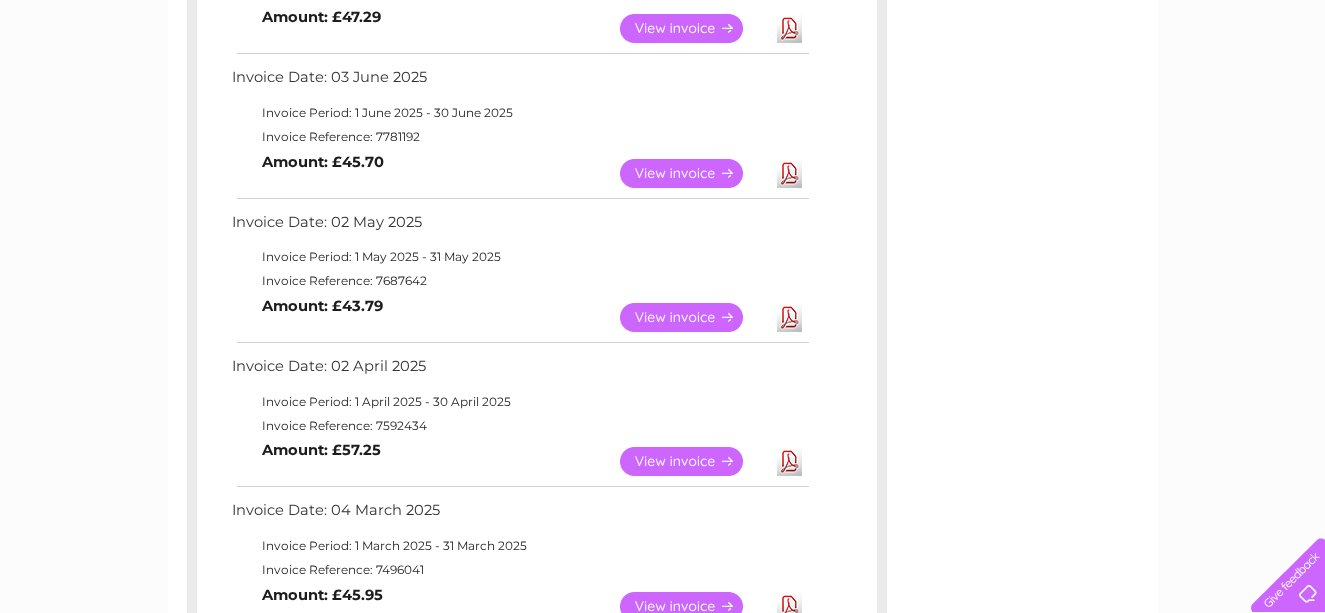click on "View" at bounding box center (693, 317) 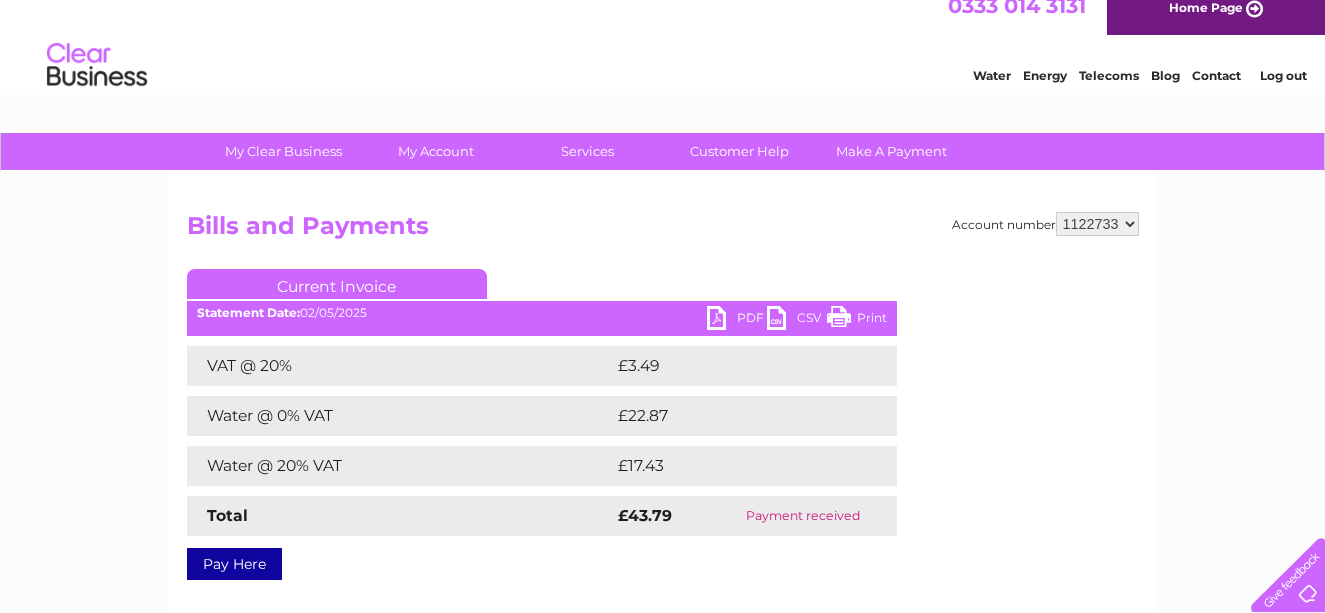 scroll, scrollTop: 0, scrollLeft: 0, axis: both 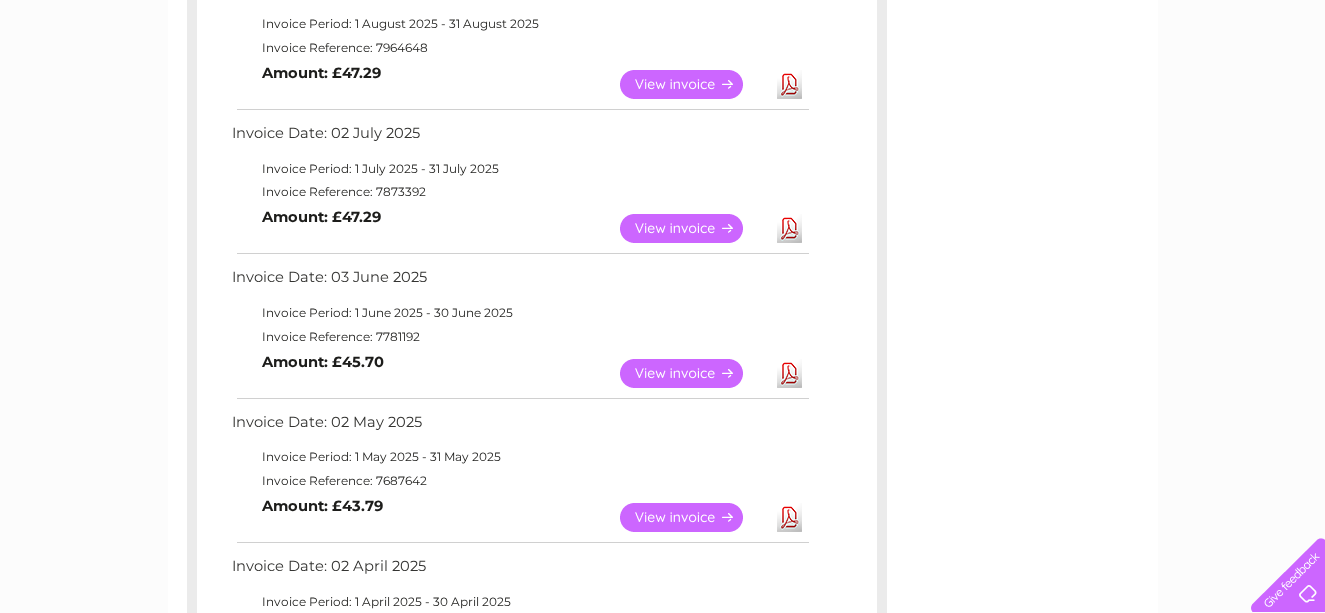 click on "View" at bounding box center (693, 373) 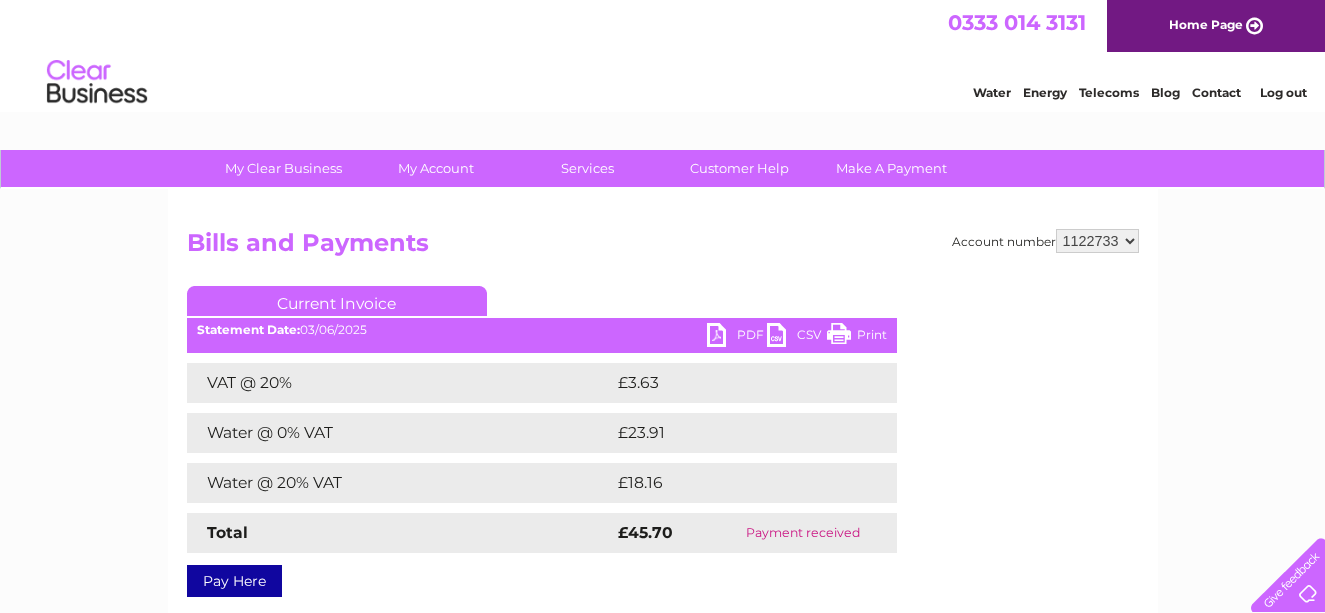 scroll, scrollTop: 0, scrollLeft: 0, axis: both 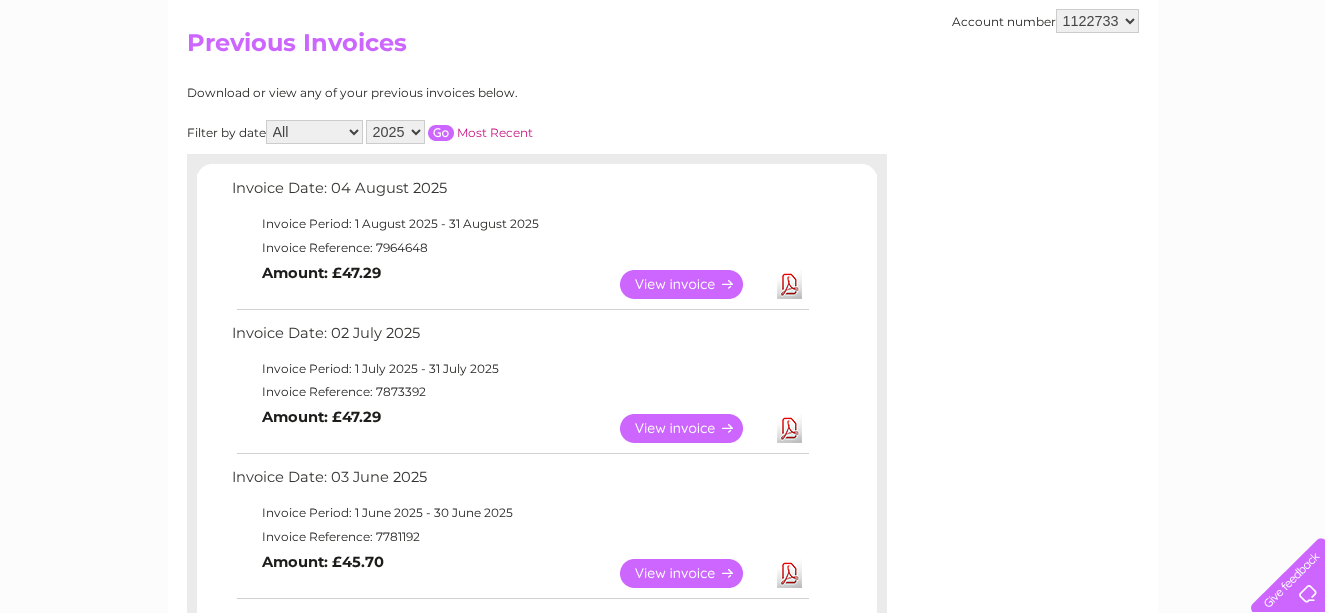 click on "View" at bounding box center (693, 428) 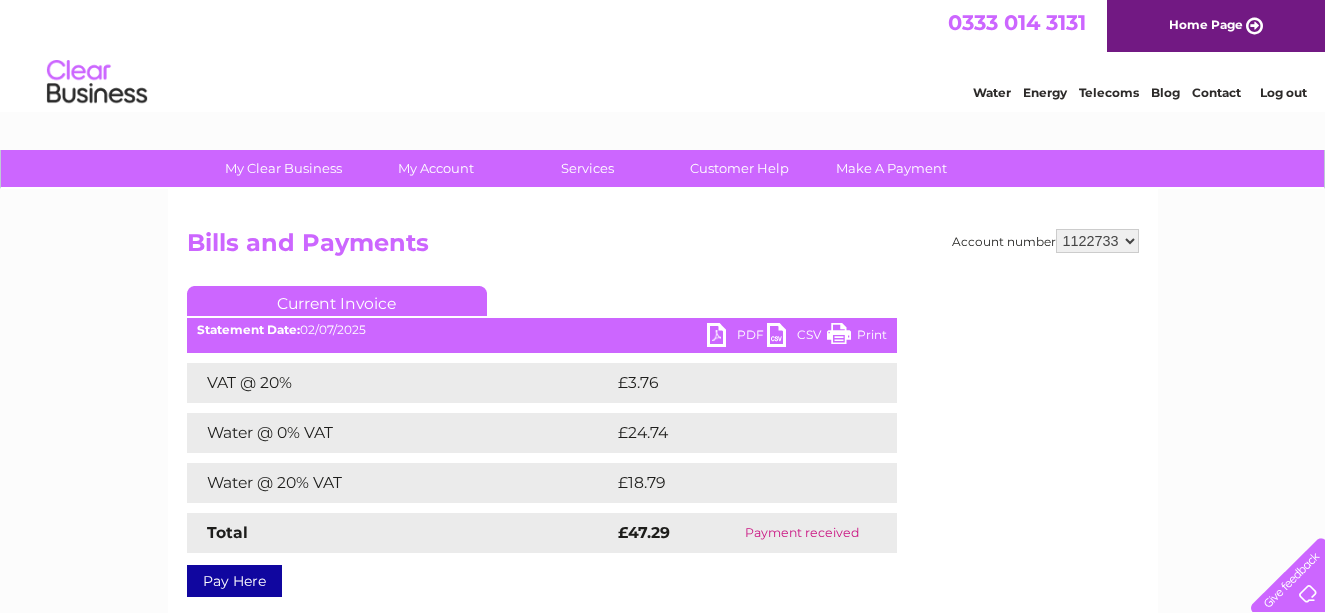 scroll, scrollTop: 0, scrollLeft: 0, axis: both 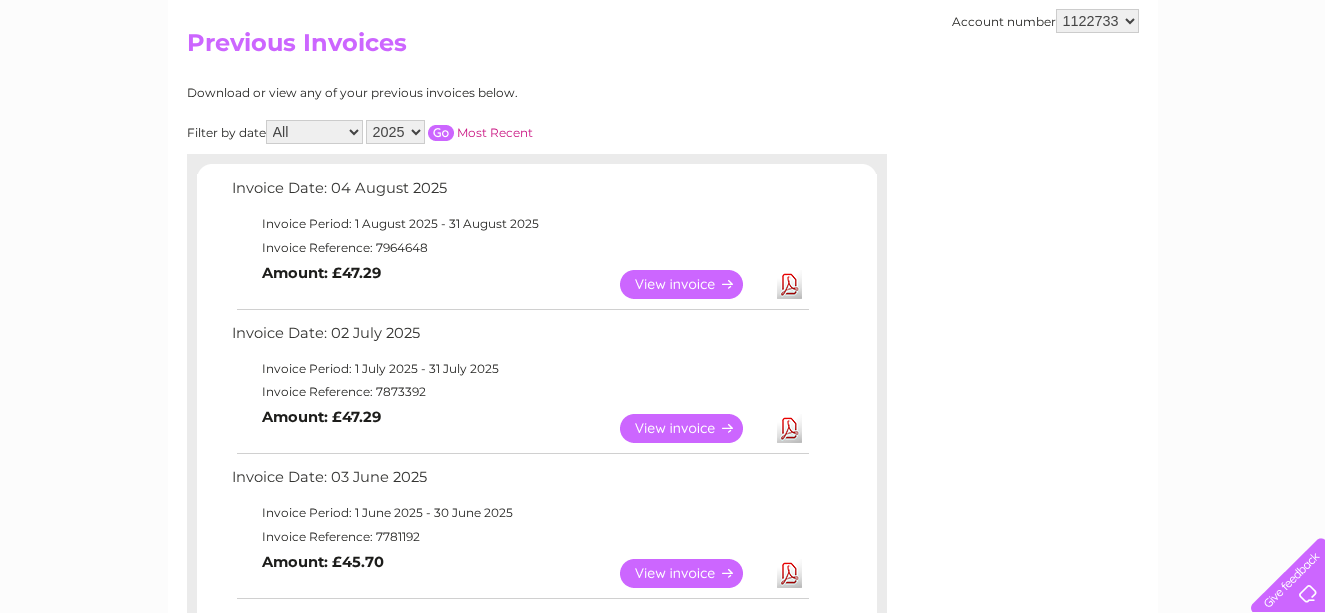 click on "View" at bounding box center [693, 284] 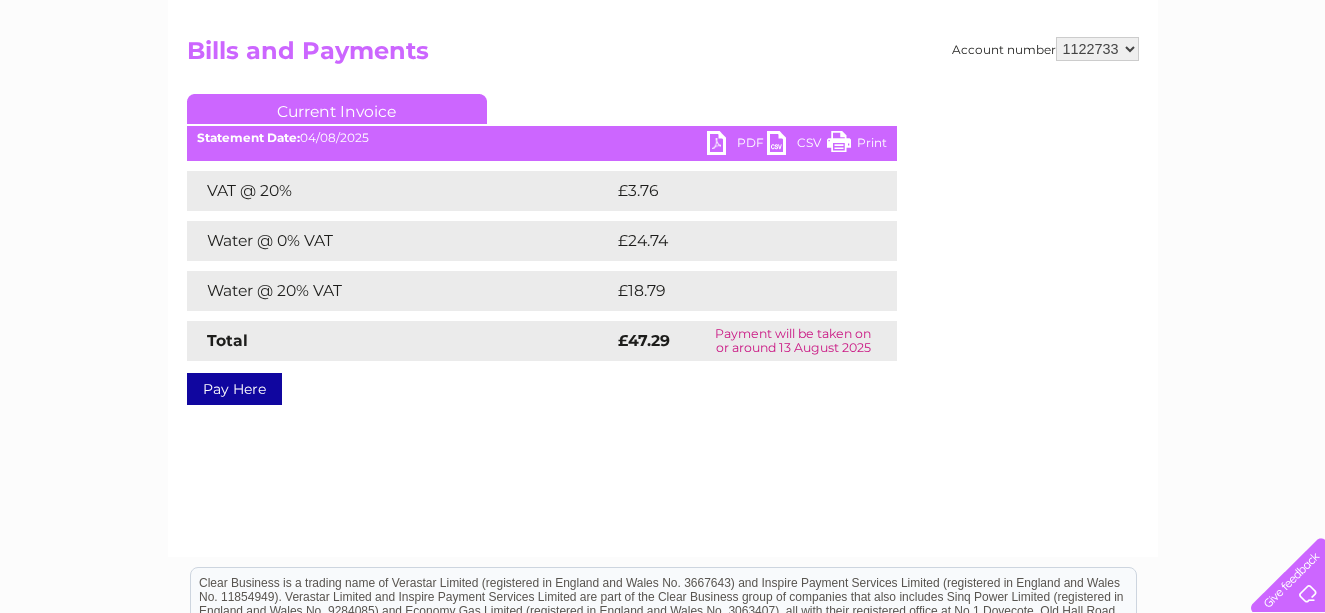 scroll, scrollTop: 200, scrollLeft: 0, axis: vertical 